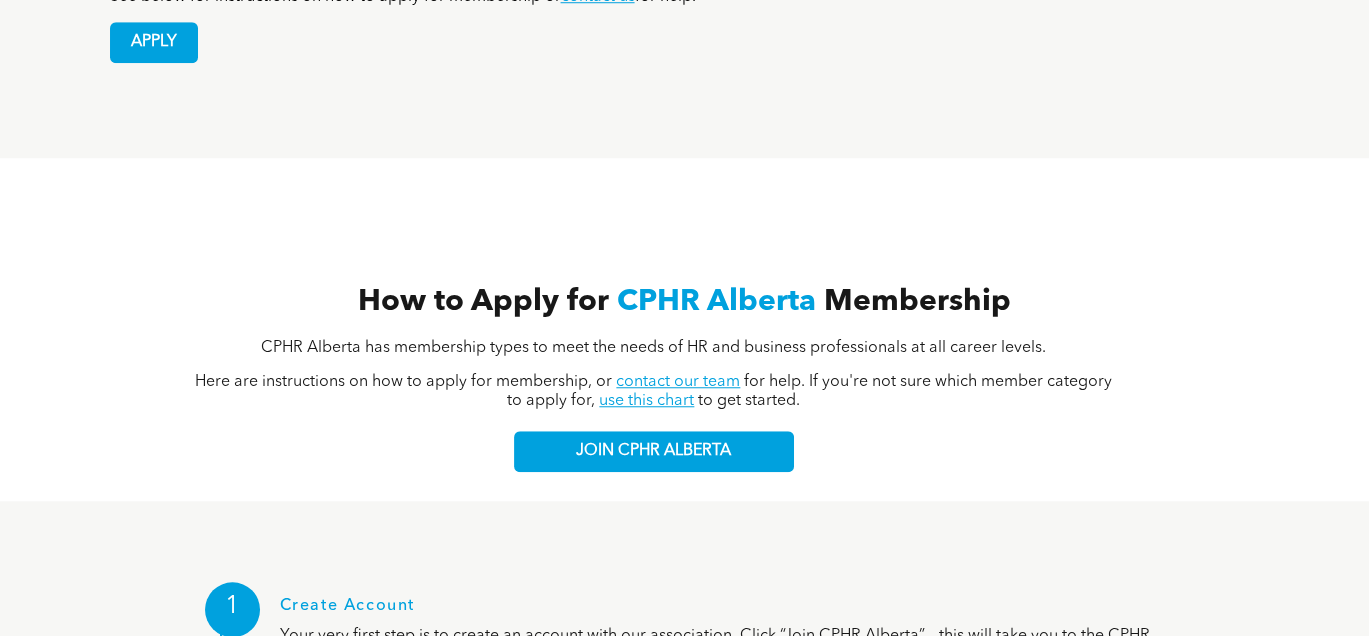 scroll, scrollTop: 2000, scrollLeft: 0, axis: vertical 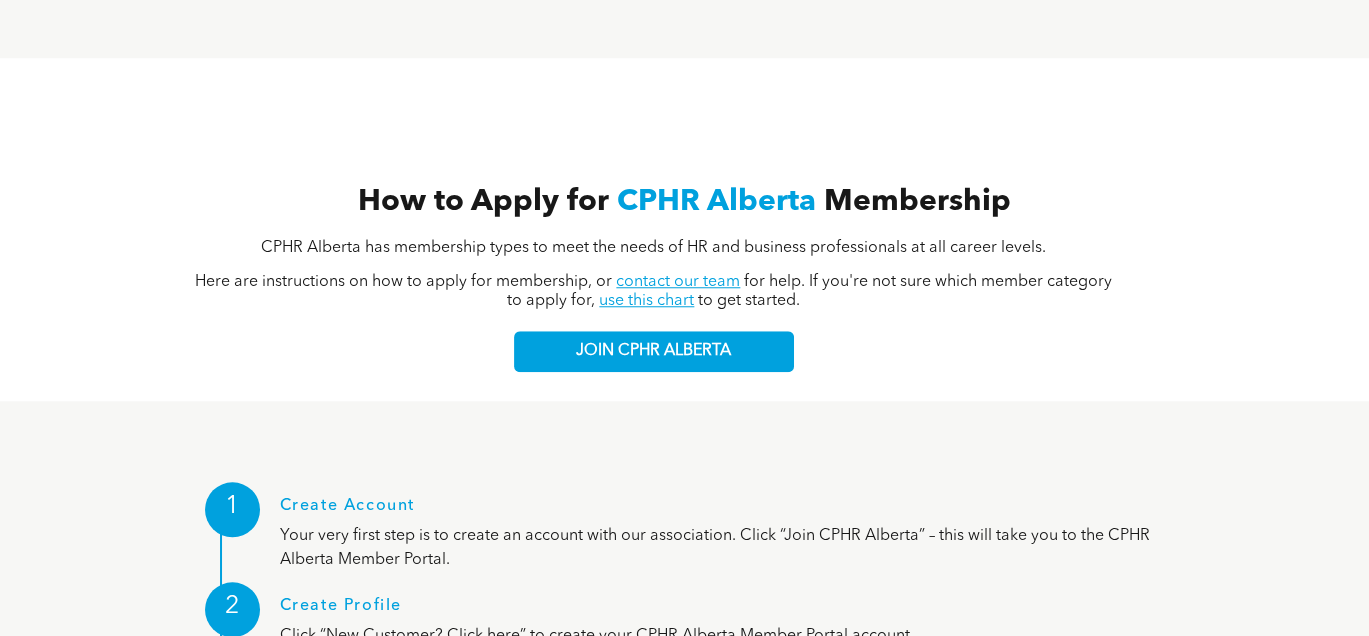 click on "use this chart" at bounding box center (646, 301) 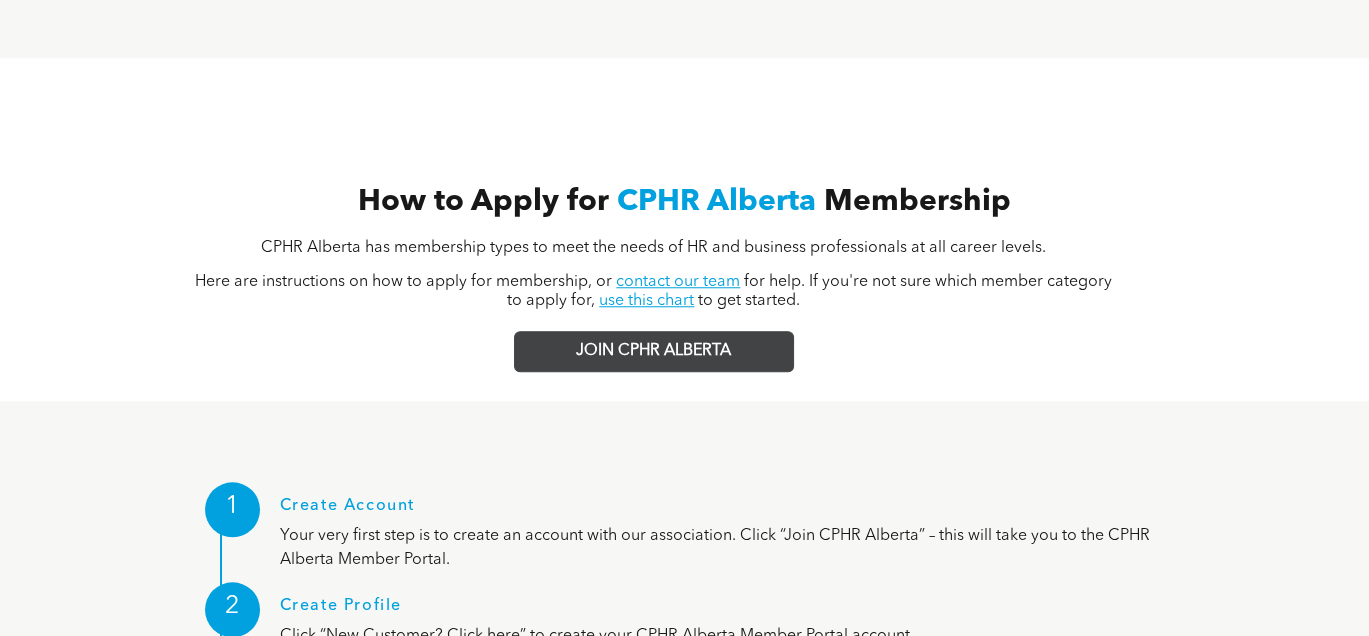 click on "JOIN CPHR ALBERTA" at bounding box center [654, 351] 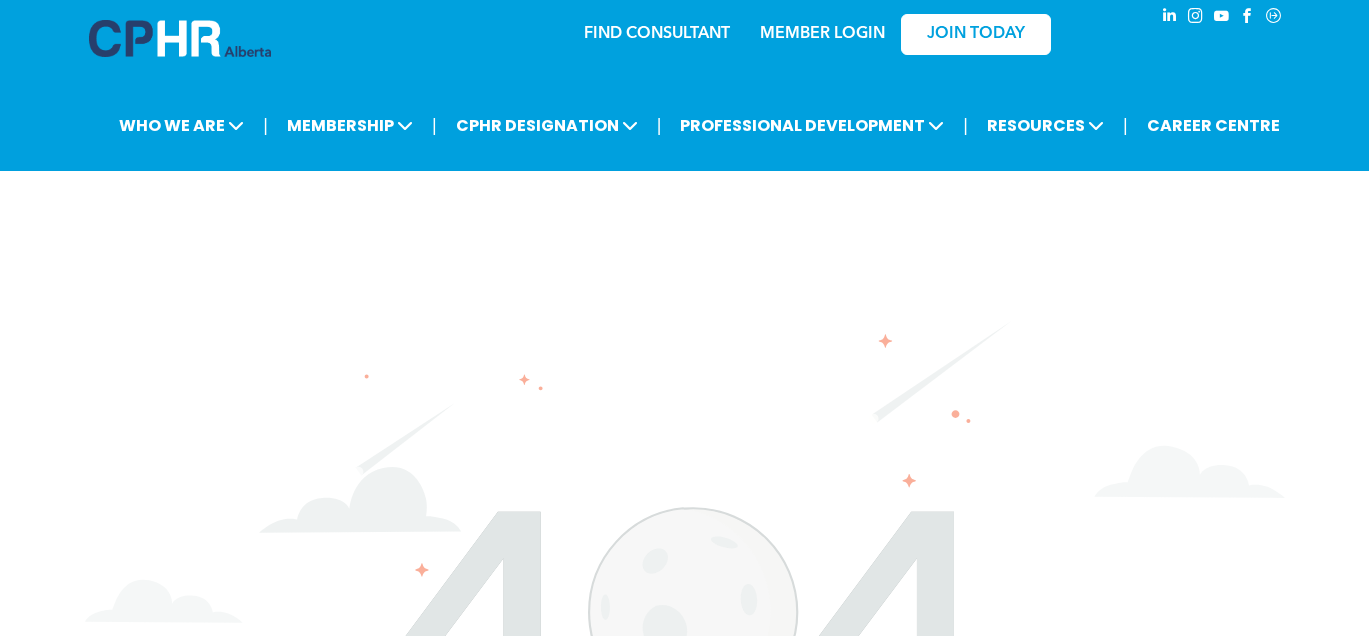 scroll, scrollTop: 0, scrollLeft: 0, axis: both 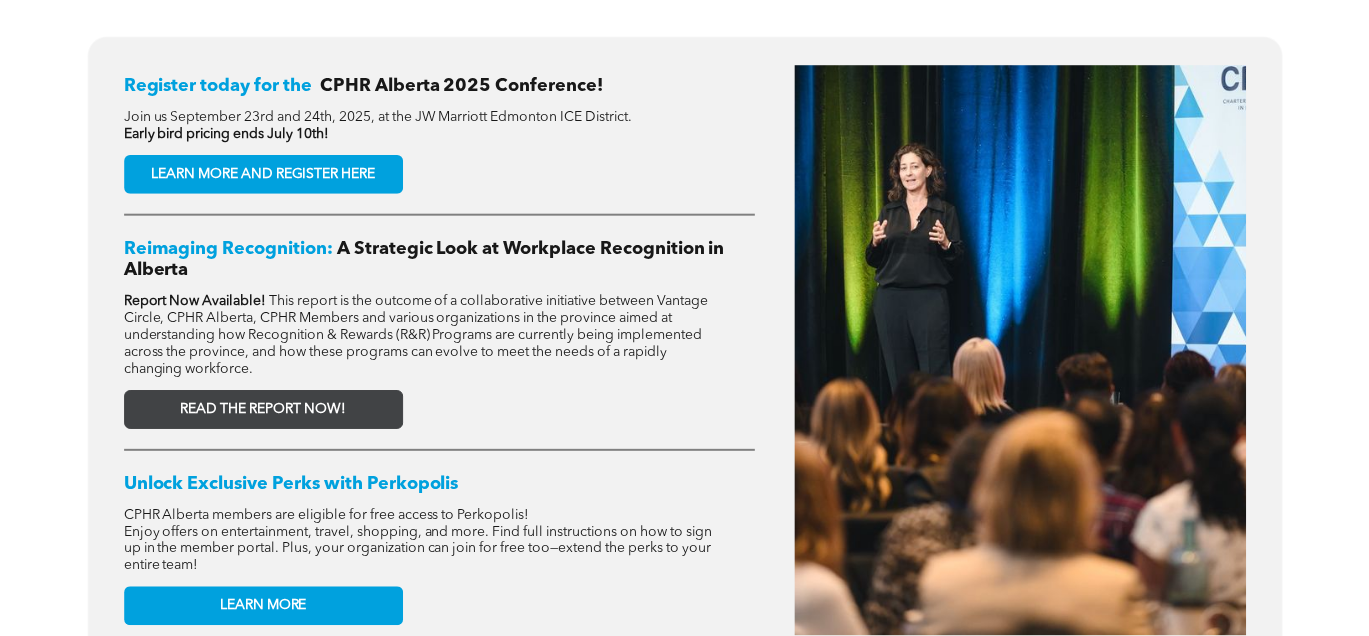 click on "READ THE REPORT NOW!" at bounding box center (262, 409) 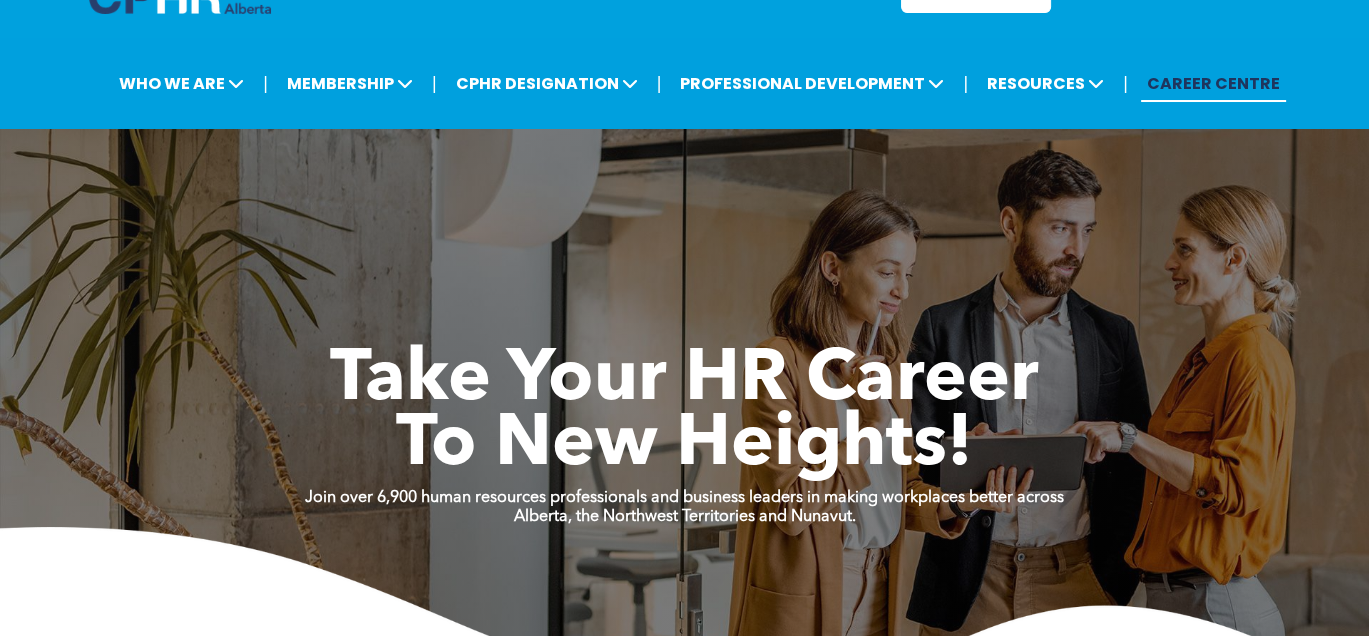 scroll, scrollTop: 0, scrollLeft: 0, axis: both 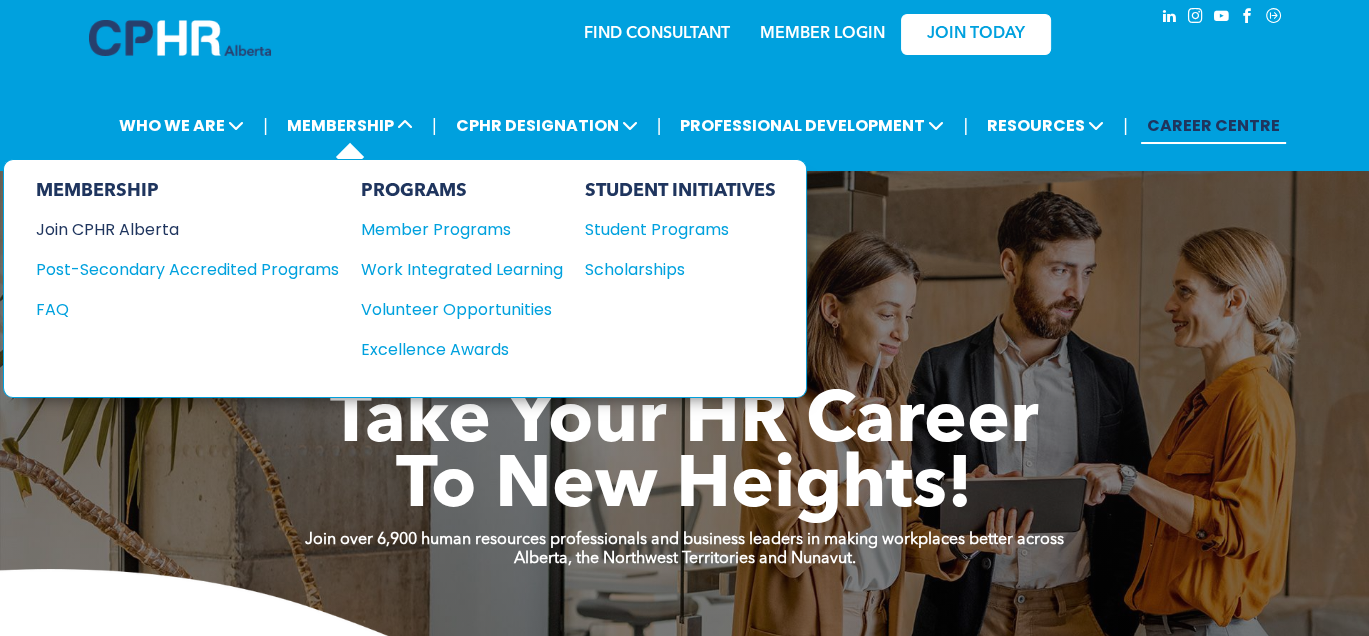 click on "Join CPHR Alberta" at bounding box center [172, 229] 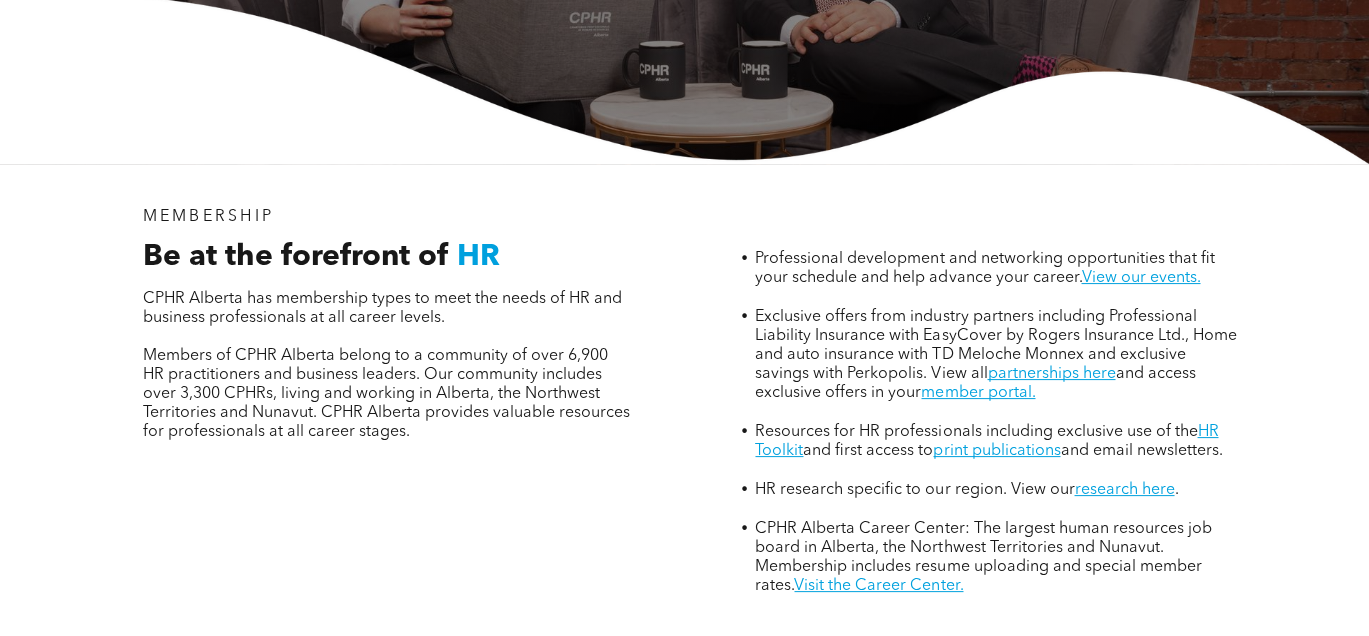 scroll, scrollTop: 500, scrollLeft: 0, axis: vertical 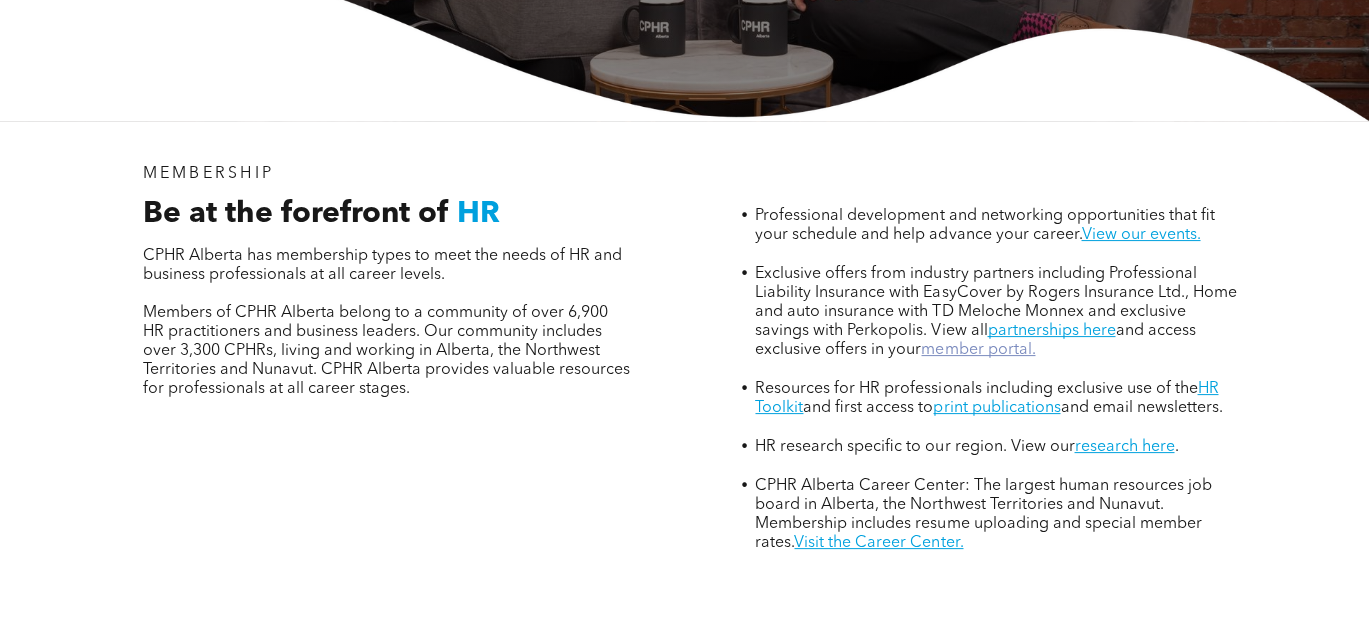 click on "member portal." at bounding box center [978, 350] 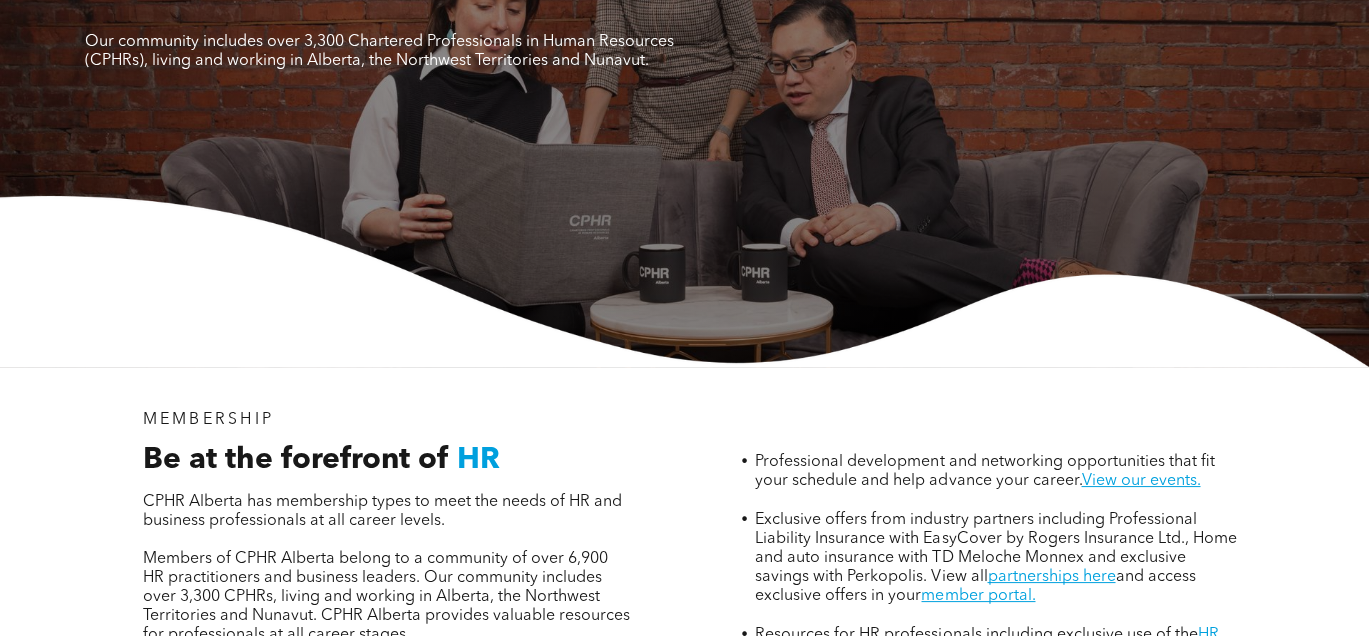 scroll, scrollTop: 0, scrollLeft: 0, axis: both 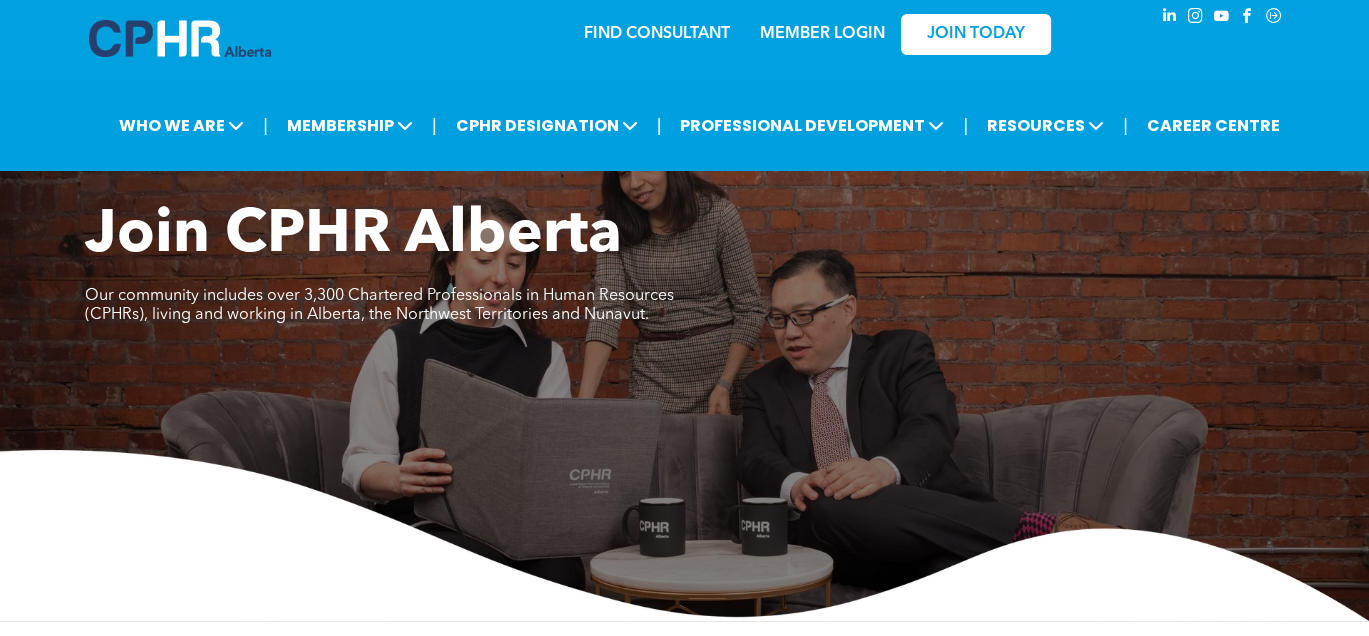 click on "﻿MEMBER LOGIN" at bounding box center (822, 28) 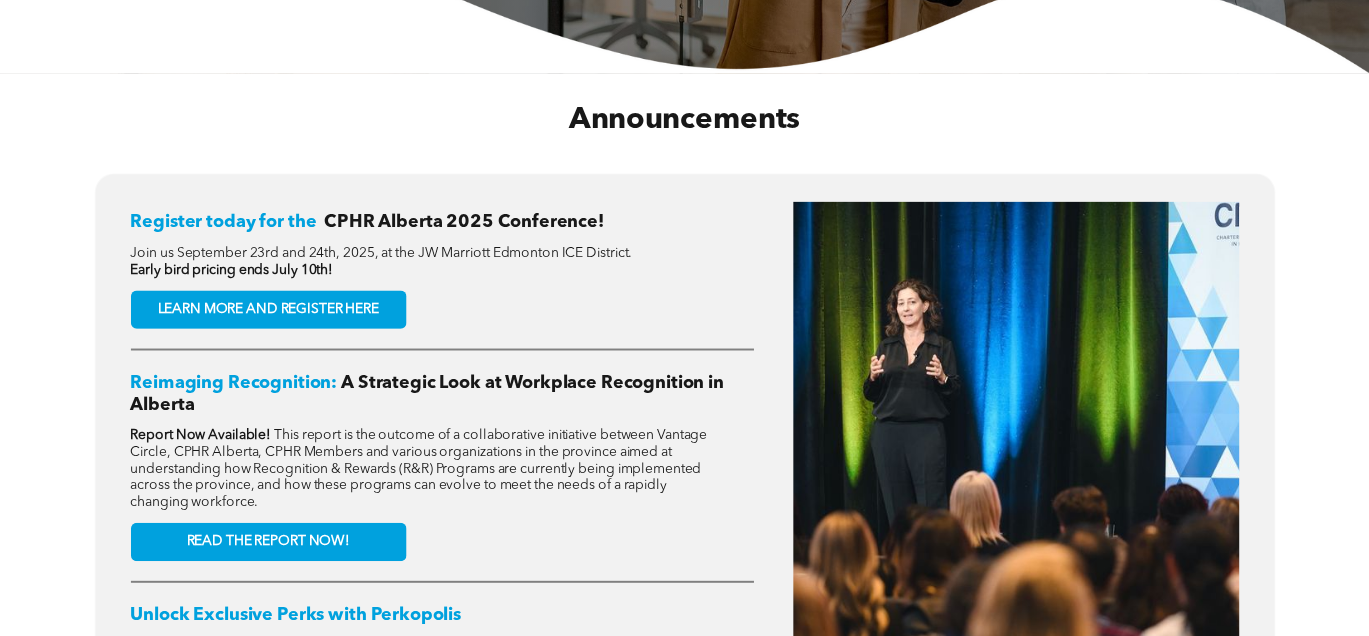 scroll, scrollTop: 700, scrollLeft: 0, axis: vertical 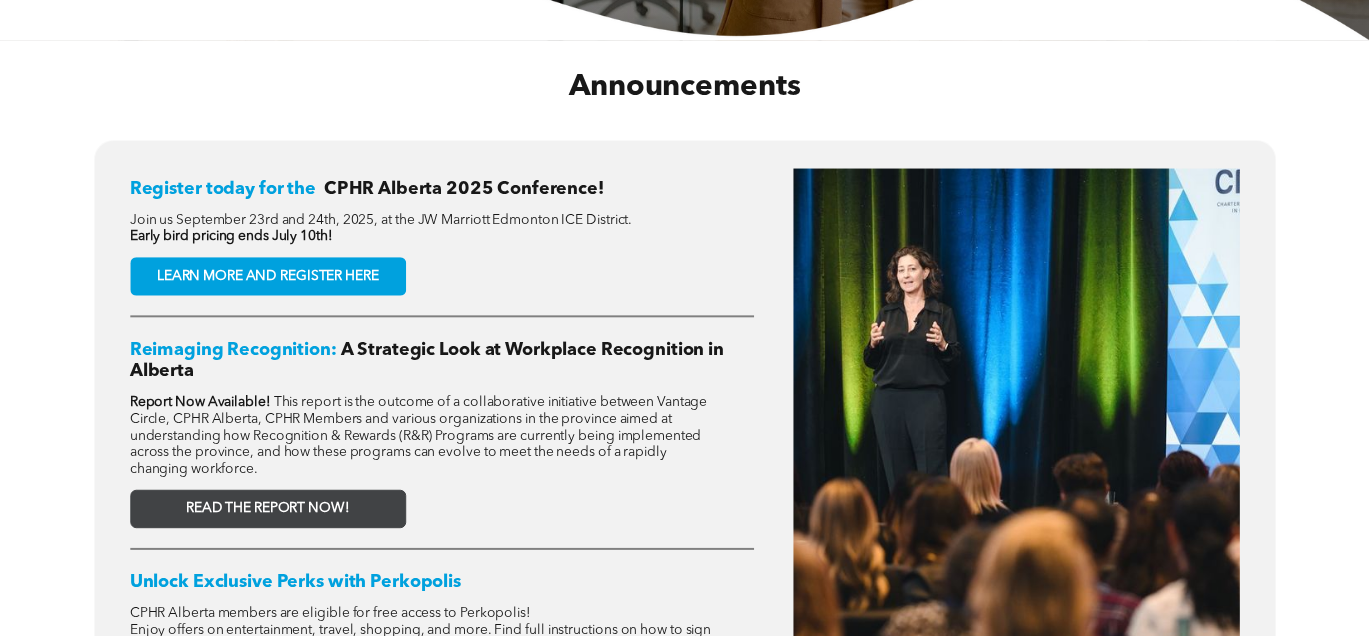 click on "READ THE REPORT NOW!" at bounding box center (268, 508) 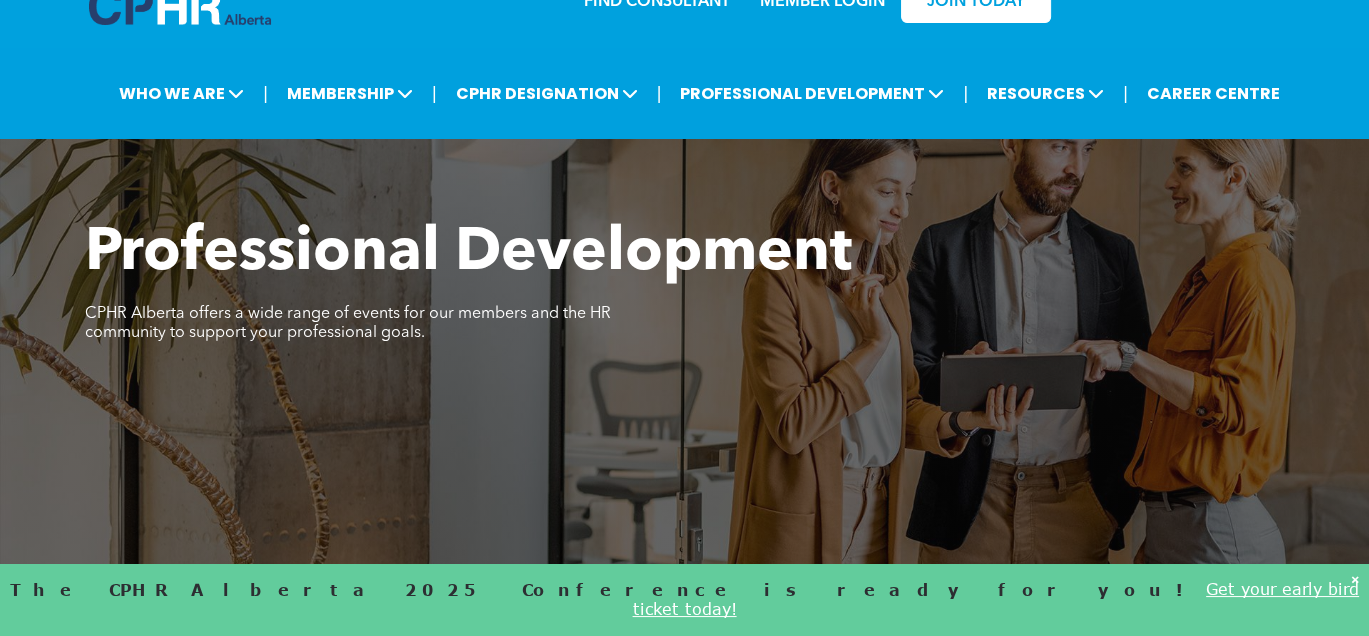 scroll, scrollTop: 0, scrollLeft: 0, axis: both 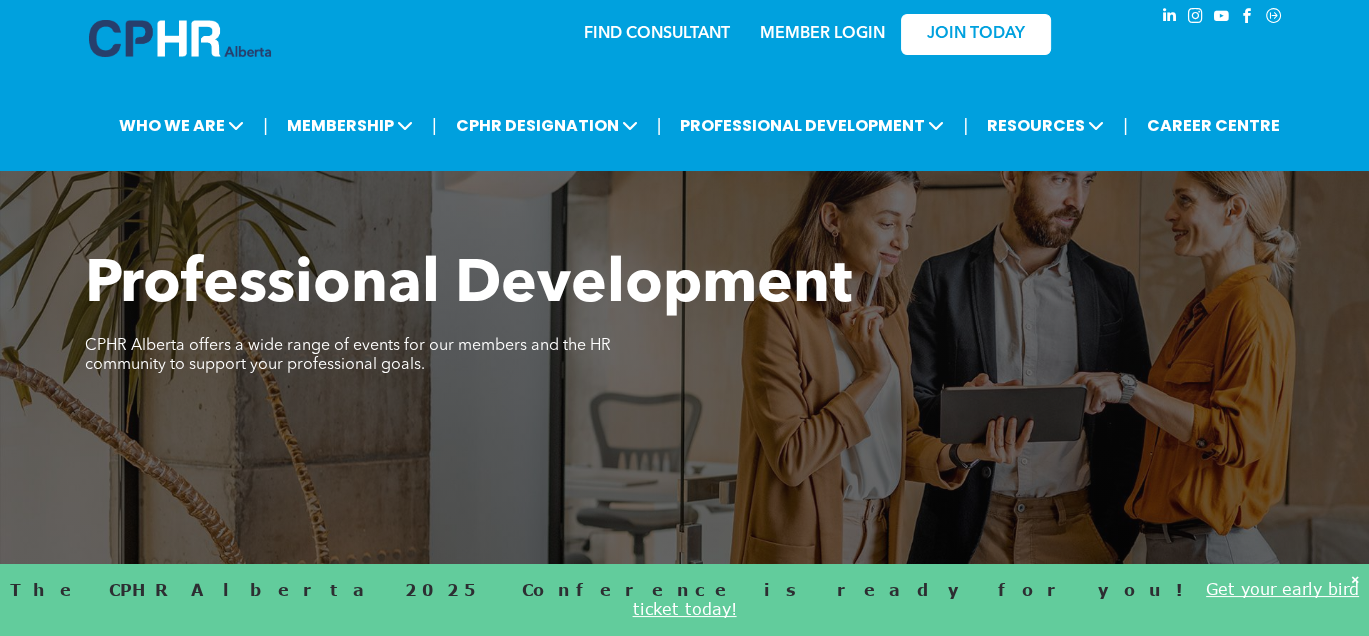 click on "﻿MEMBER LOGIN" at bounding box center [822, 34] 